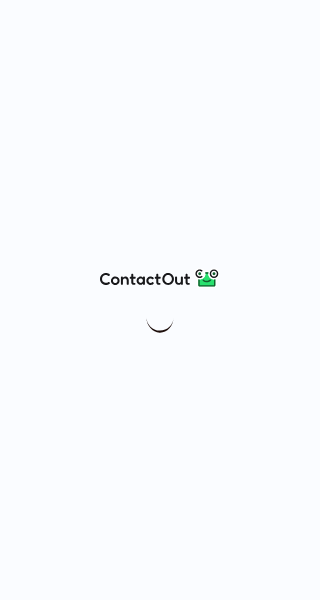 scroll, scrollTop: 0, scrollLeft: 0, axis: both 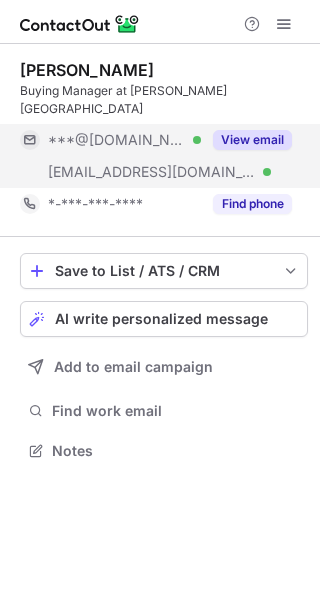 click on "View email" at bounding box center [252, 140] 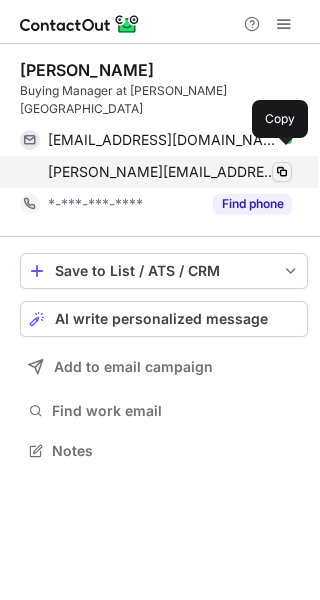 click at bounding box center [282, 172] 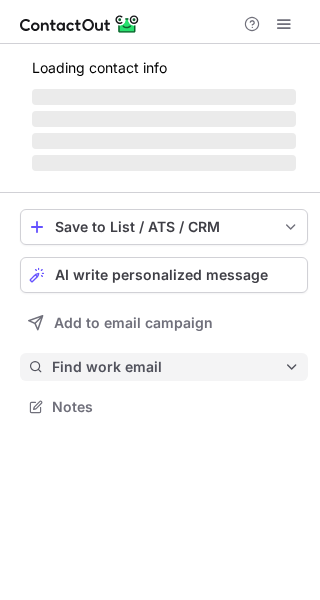 scroll, scrollTop: 0, scrollLeft: 0, axis: both 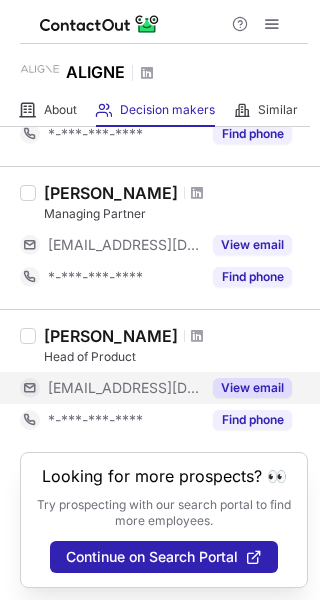 click on "View email" at bounding box center (252, 388) 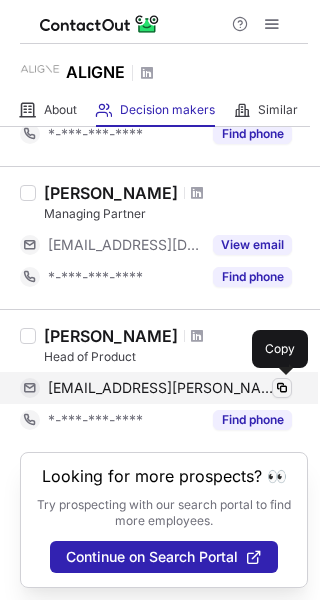 click at bounding box center (282, 388) 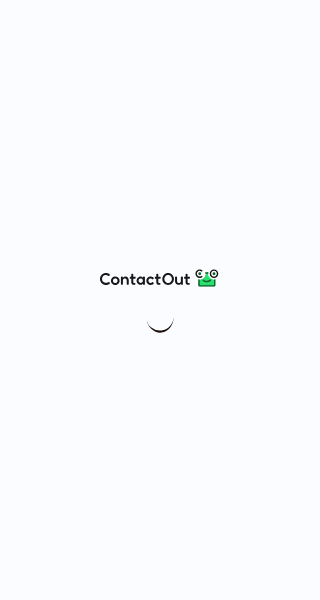 scroll, scrollTop: 0, scrollLeft: 0, axis: both 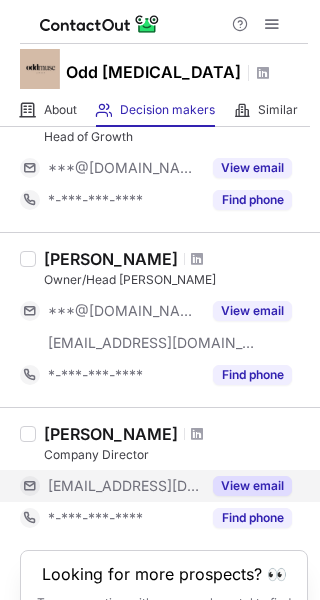 click on "View email" at bounding box center (252, 486) 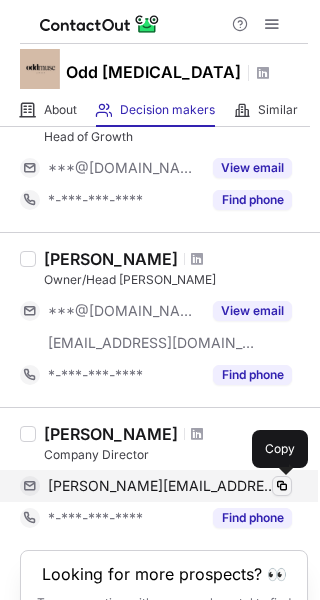 click at bounding box center (282, 486) 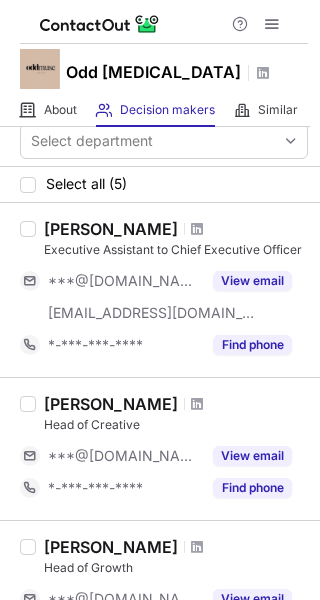 scroll, scrollTop: 0, scrollLeft: 0, axis: both 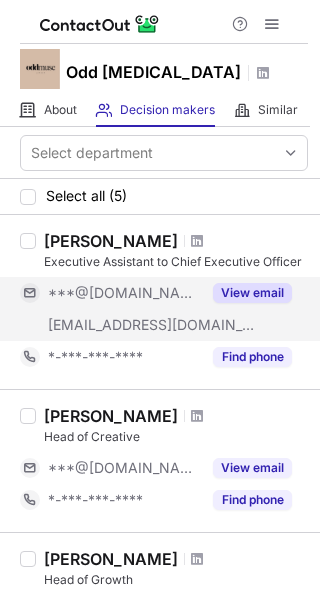 click on "View email" at bounding box center (252, 293) 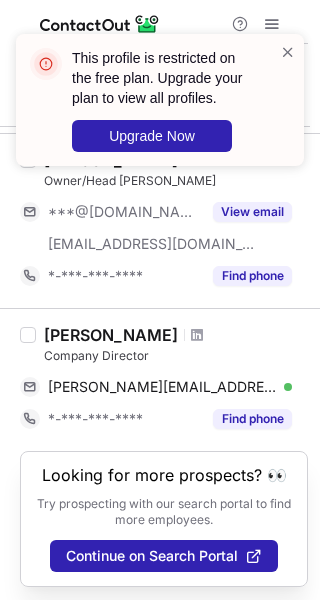 scroll, scrollTop: 543, scrollLeft: 0, axis: vertical 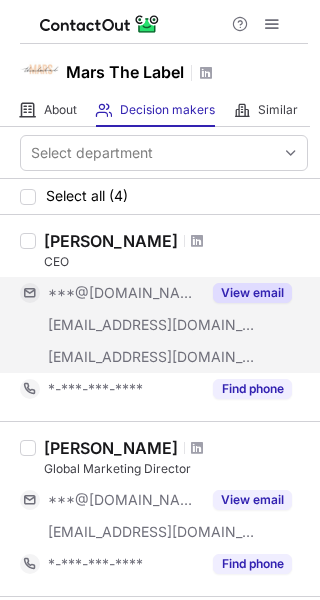 click on "View email" at bounding box center (252, 293) 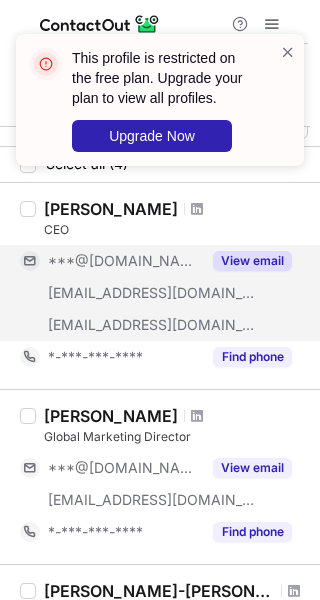 scroll, scrollTop: 0, scrollLeft: 0, axis: both 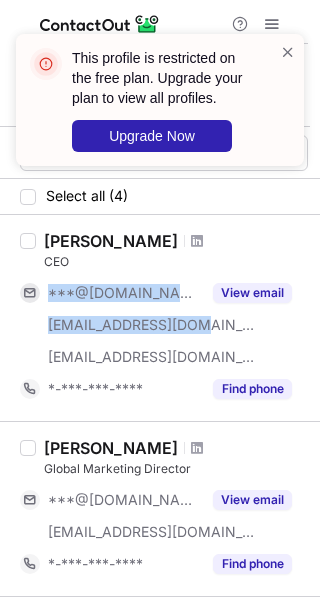 drag, startPoint x: 203, startPoint y: 324, endPoint x: 188, endPoint y: 325, distance: 15.033297 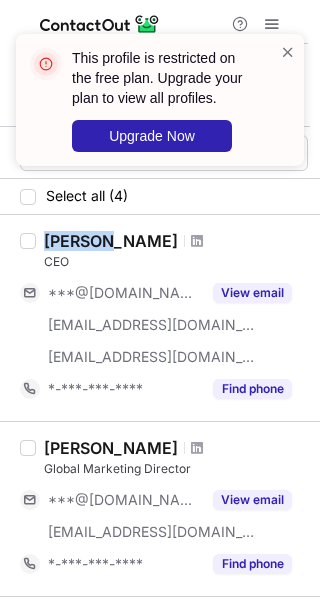 drag, startPoint x: 45, startPoint y: 239, endPoint x: 102, endPoint y: 239, distance: 57 